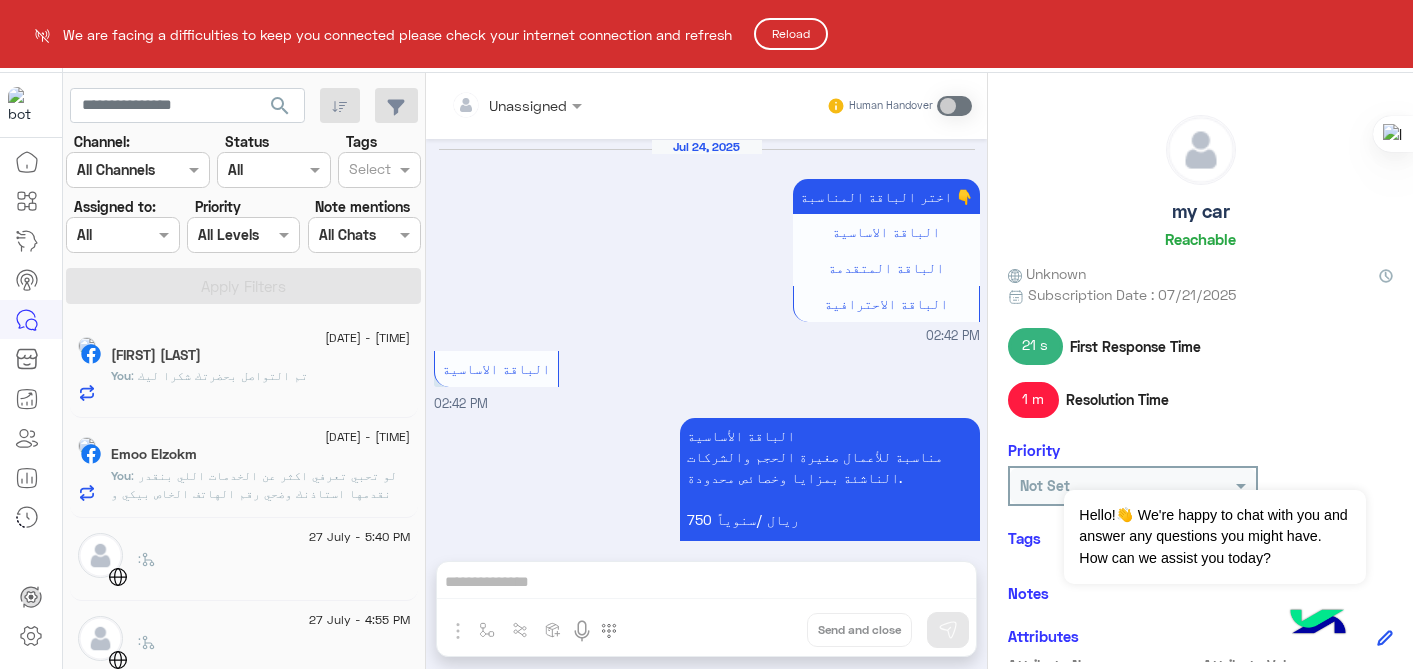 drag, startPoint x: 0, startPoint y: 0, endPoint x: 808, endPoint y: 204, distance: 833.3547 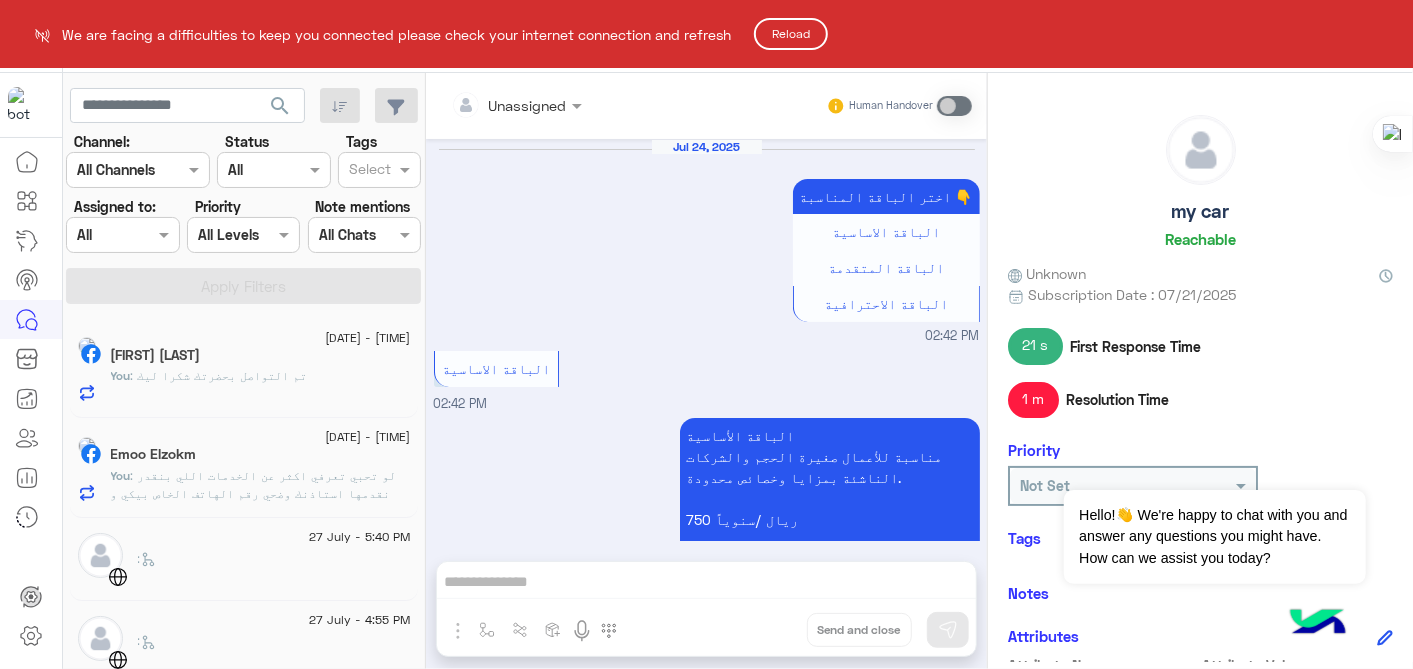 scroll, scrollTop: 0, scrollLeft: 0, axis: both 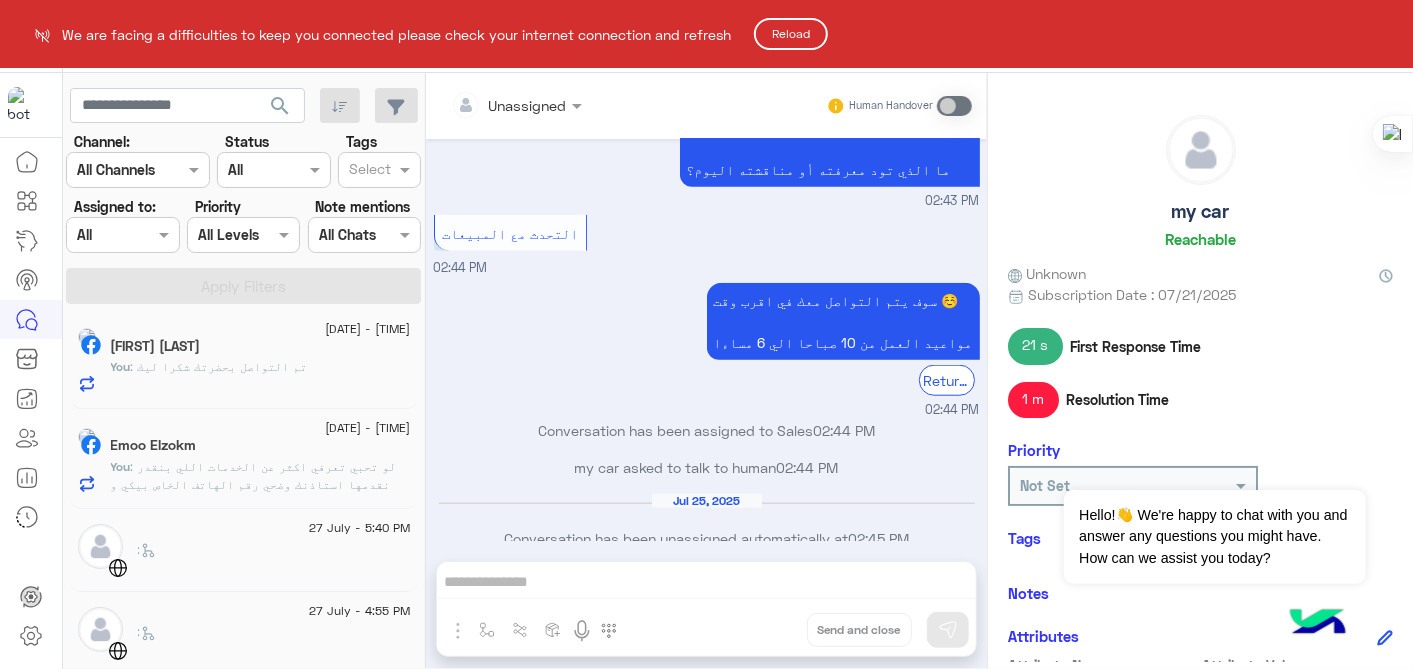 click on "Reload" 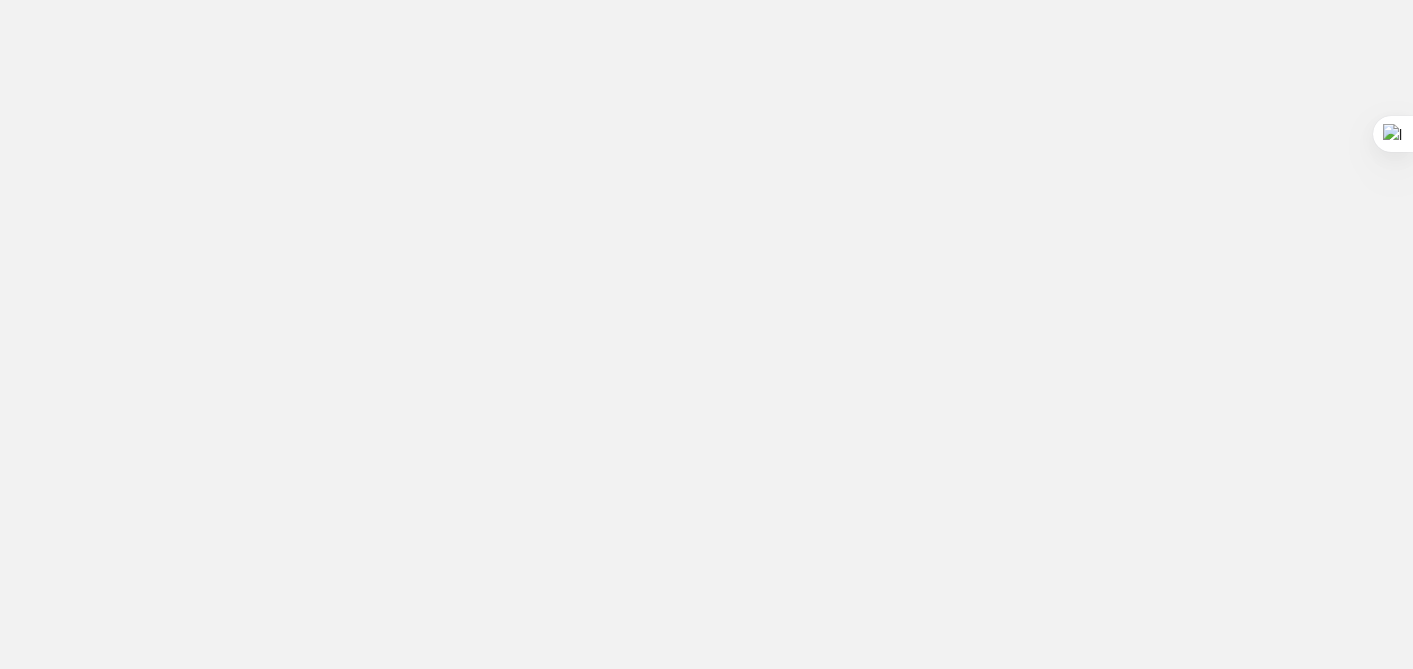 scroll, scrollTop: 0, scrollLeft: 0, axis: both 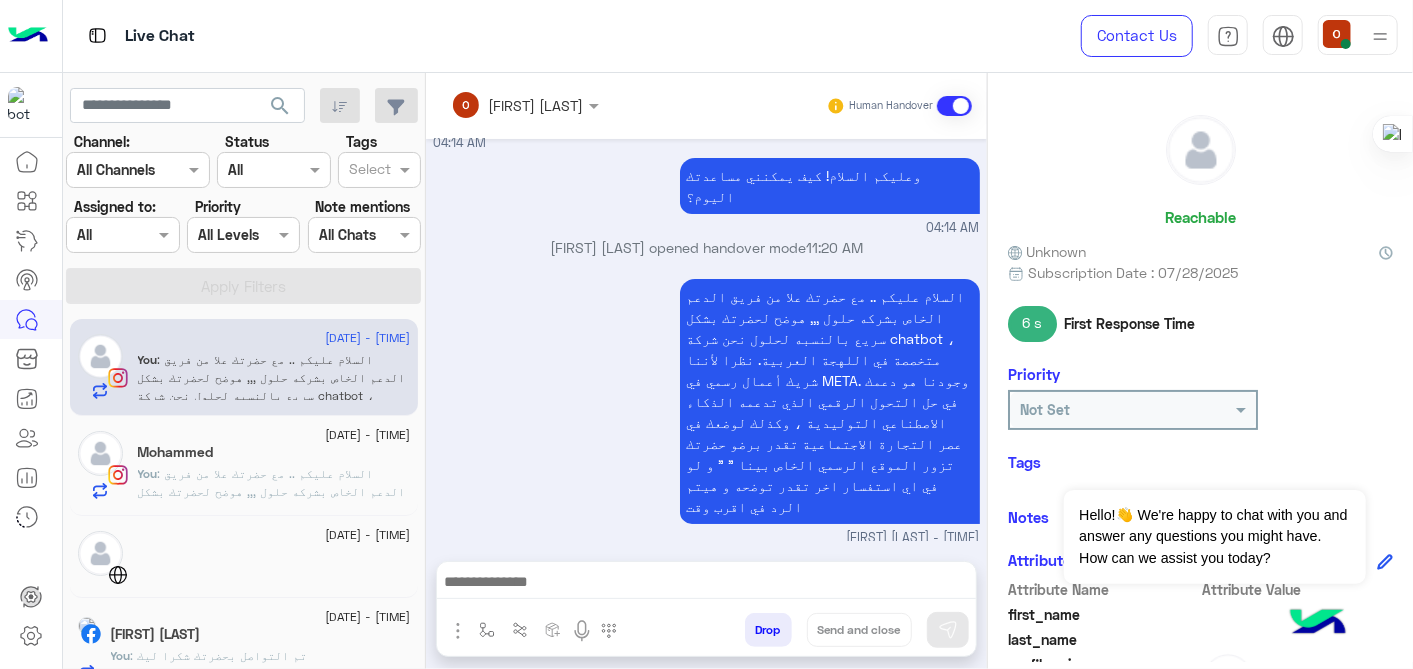 click at bounding box center (1358, 35) 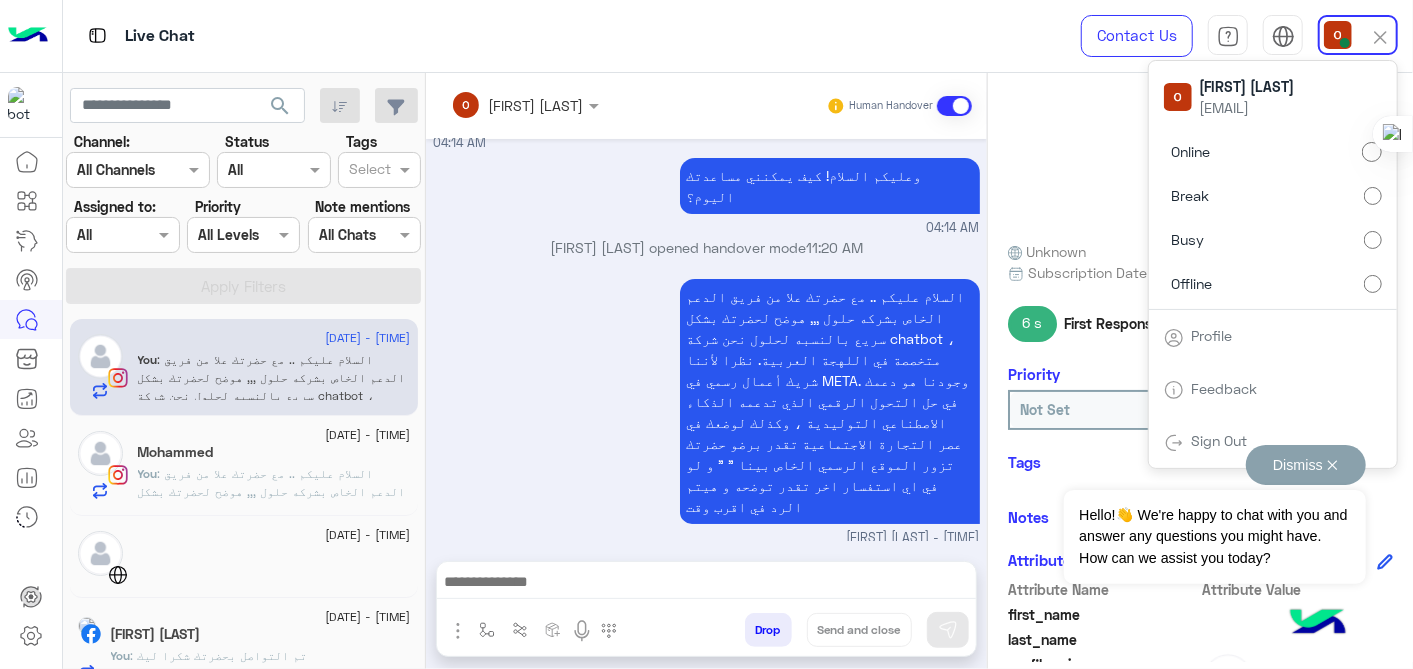 click on "Dismiss ✕ Hello!👋 We're happy to chat with you and answer any questions you might have. How can we assist you today?" at bounding box center [1214, 514] 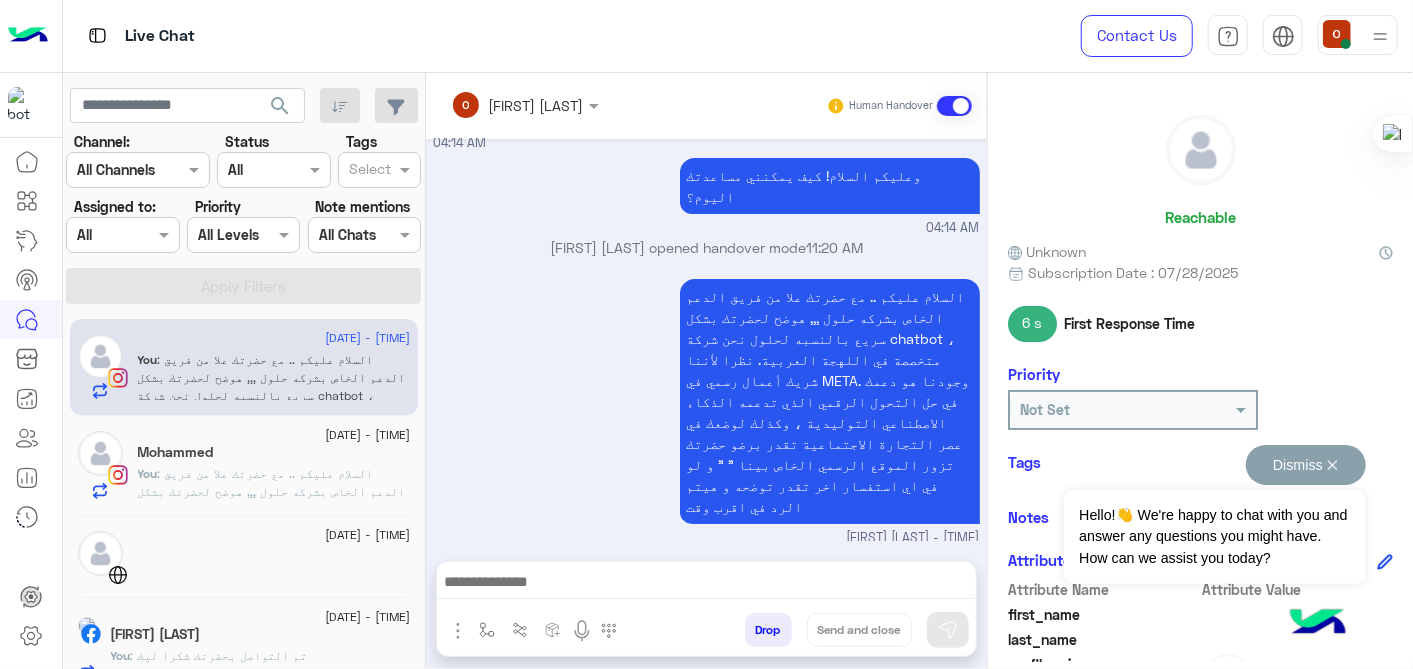 click on "Dismiss ✕" at bounding box center (1306, 465) 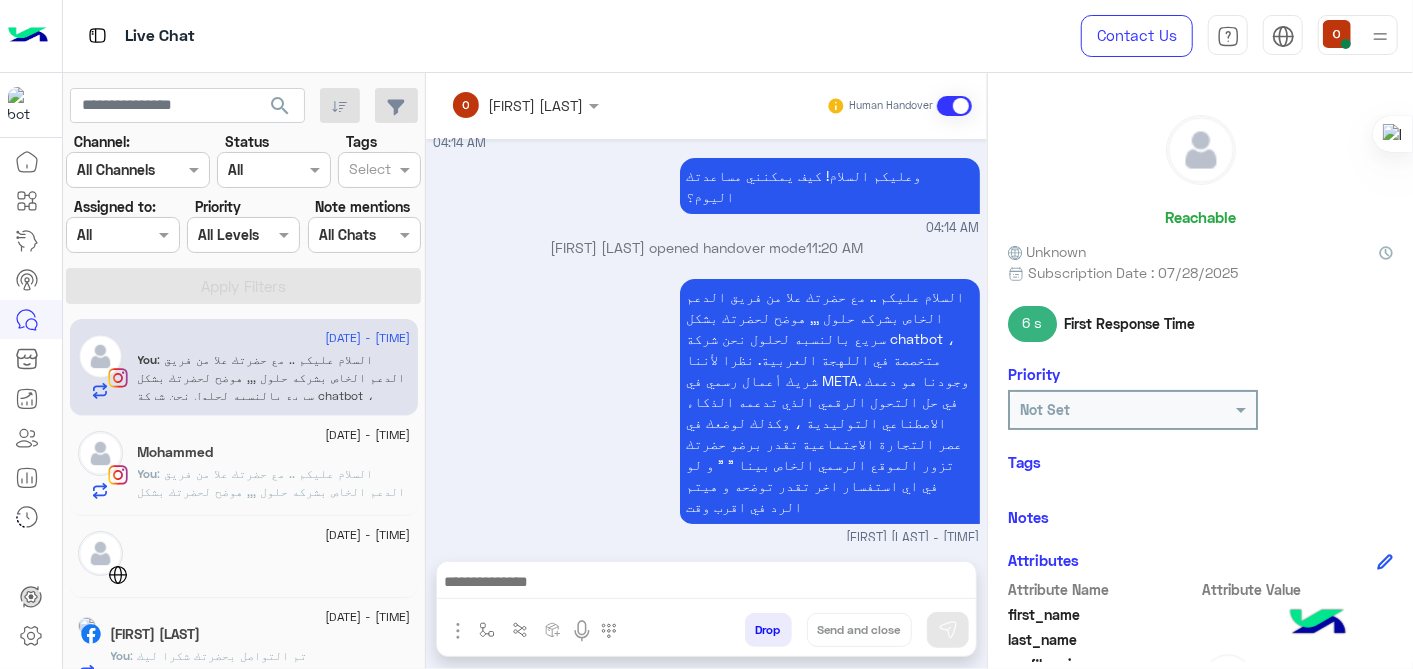 click at bounding box center [1358, 35] 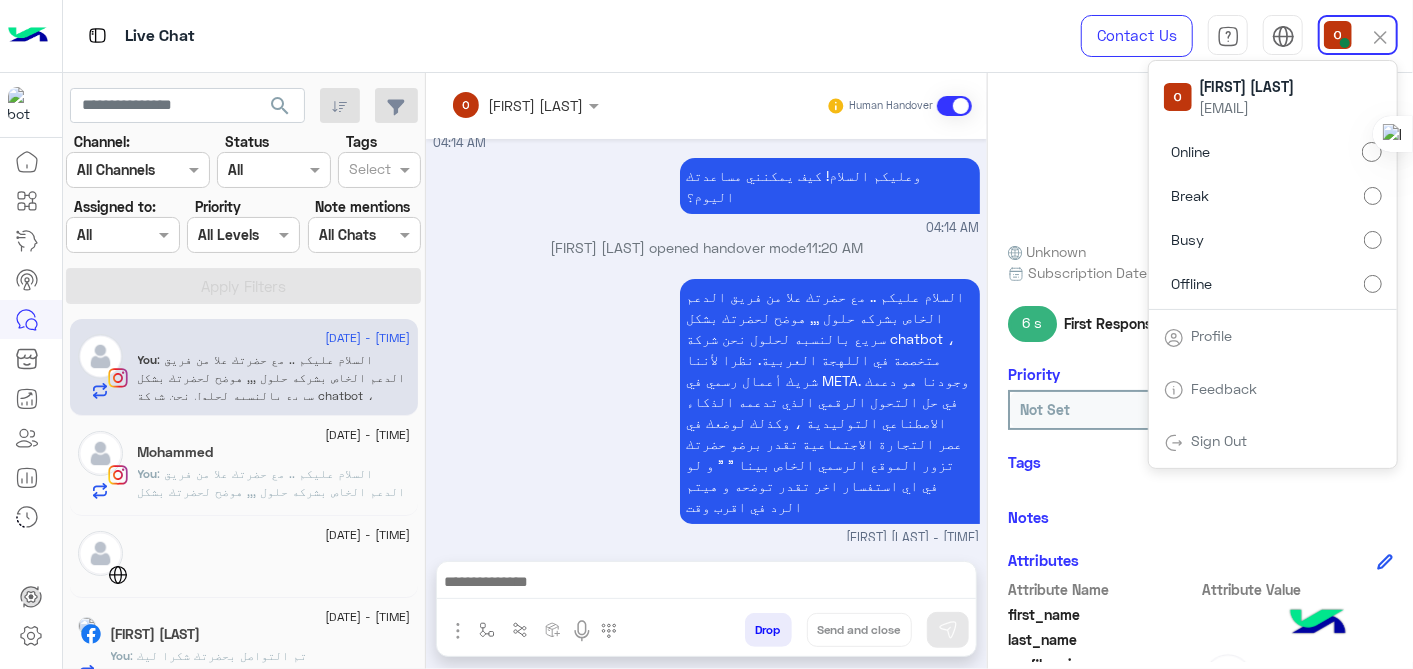 click on "Sign Out" at bounding box center [1220, 440] 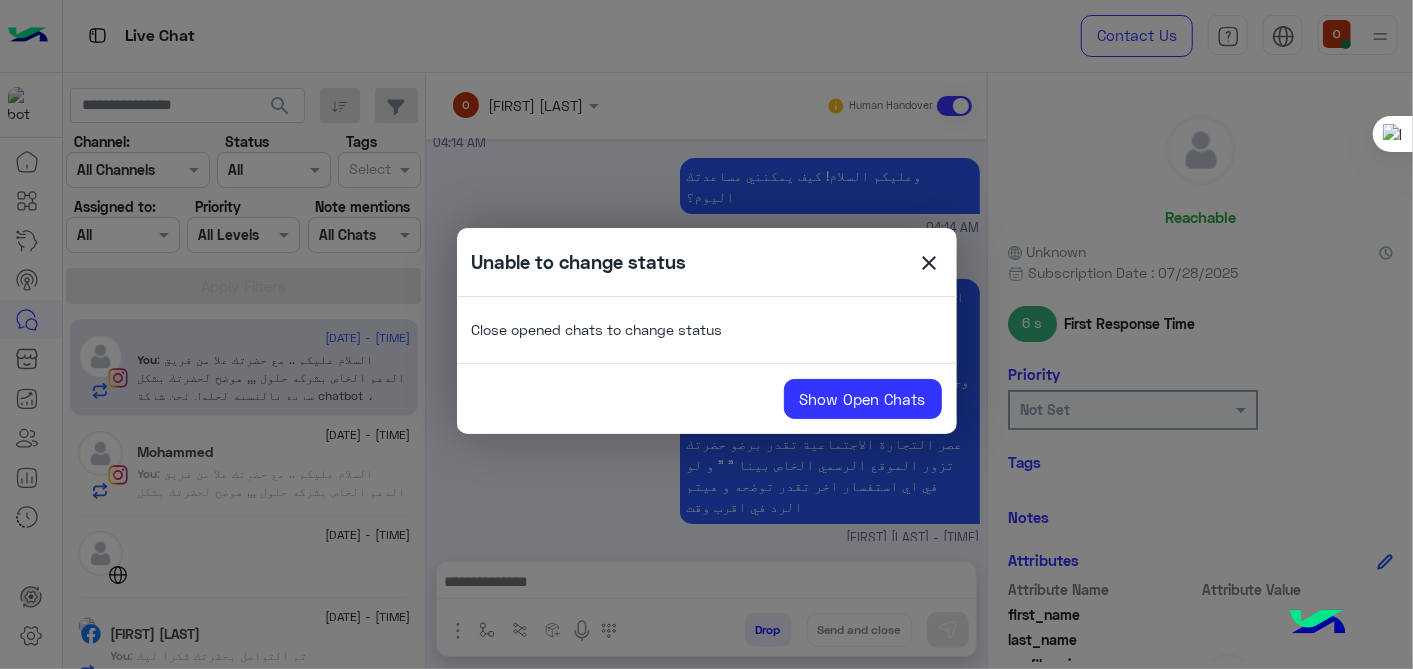 click on "Unable to change status  close  Close opened chats to change status Show Open Chats" 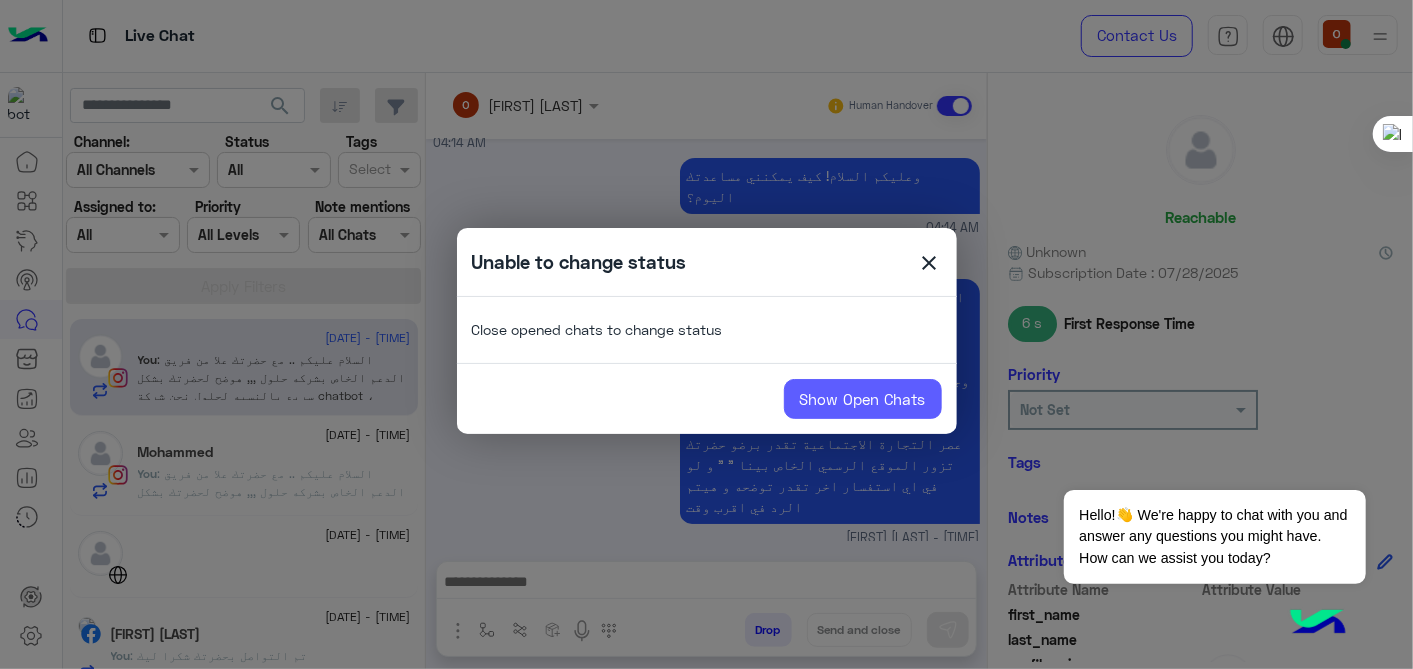 click on "Show Open Chats" 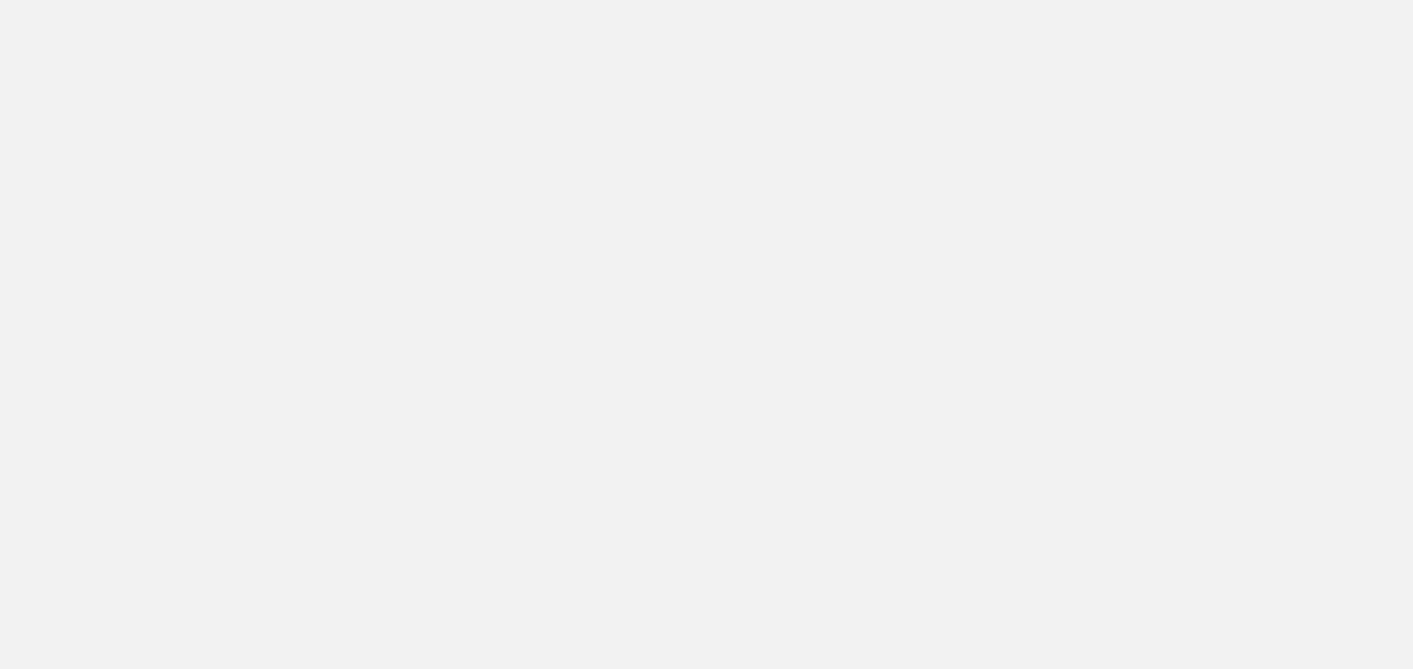 scroll, scrollTop: 0, scrollLeft: 0, axis: both 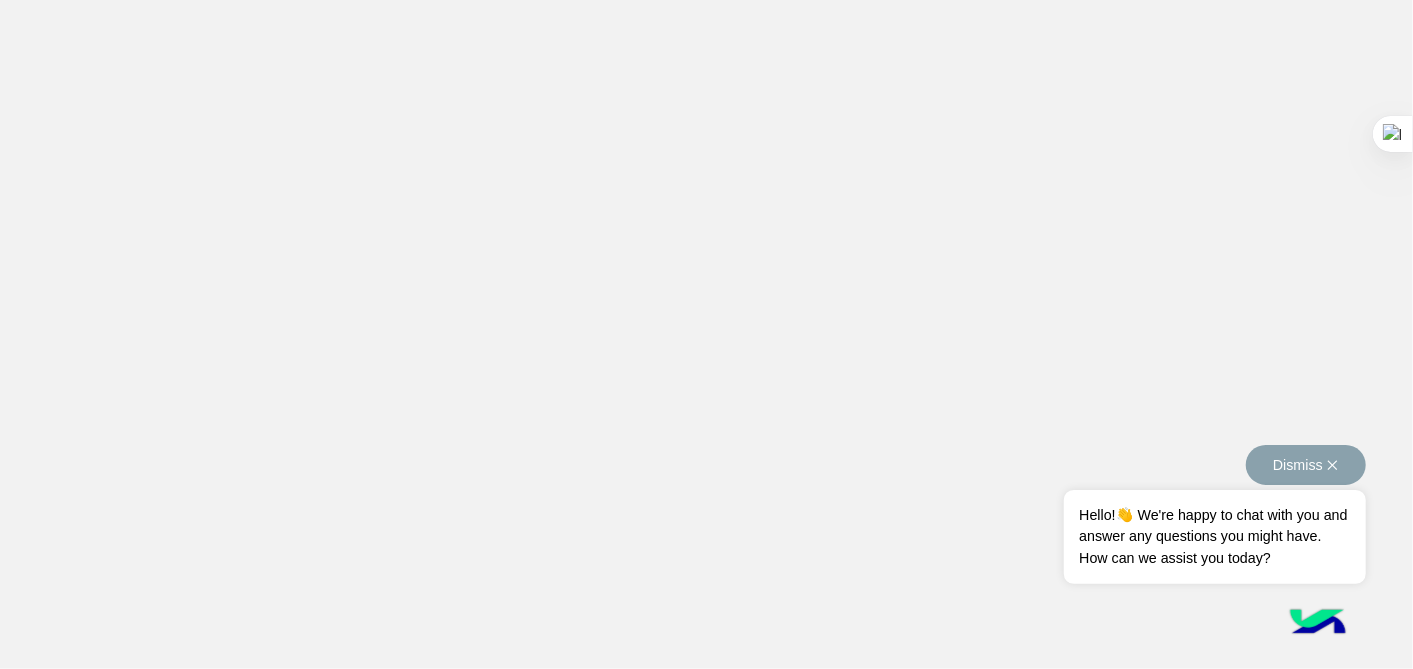 click on "Dismiss ✕" at bounding box center [1306, 465] 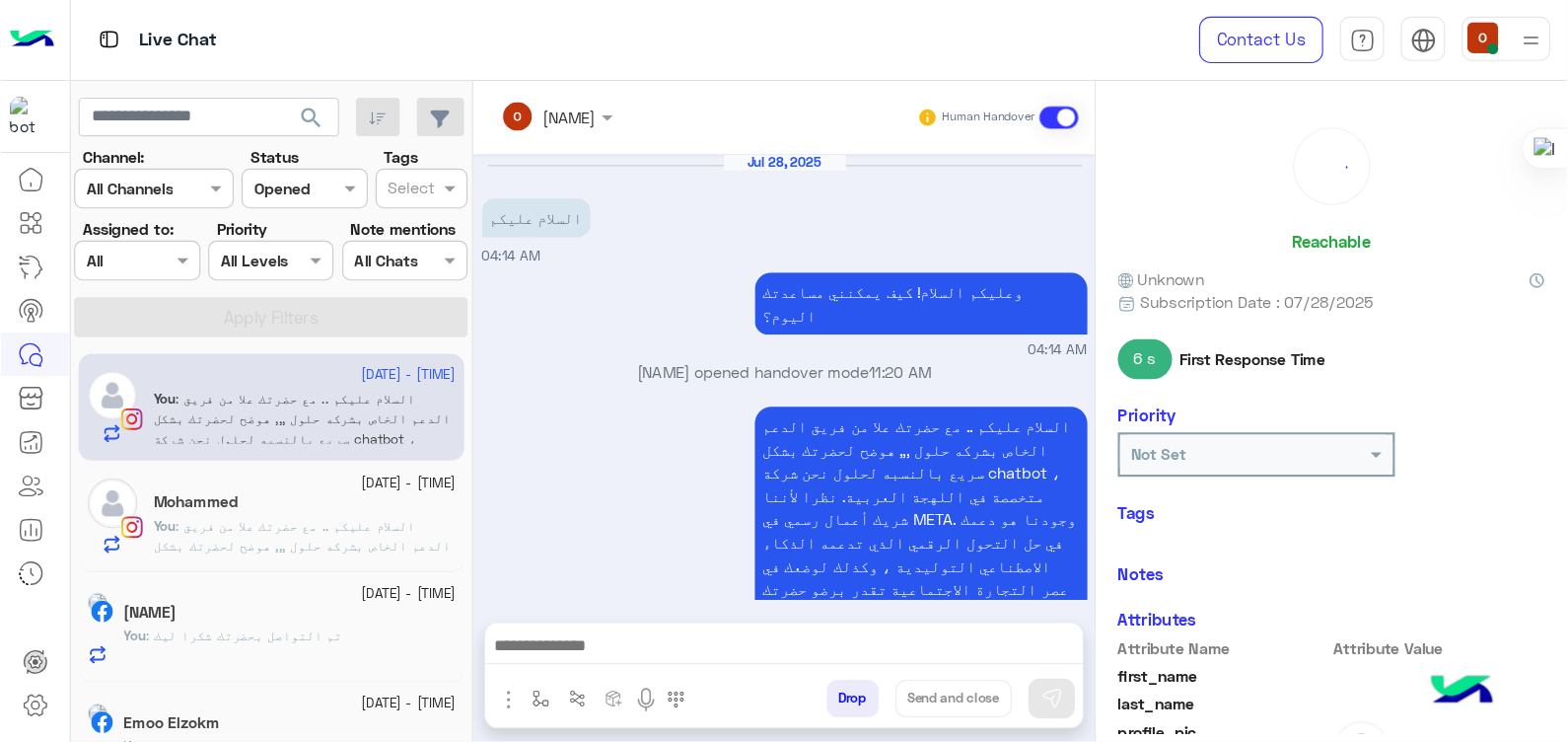 scroll, scrollTop: 87, scrollLeft: 0, axis: vertical 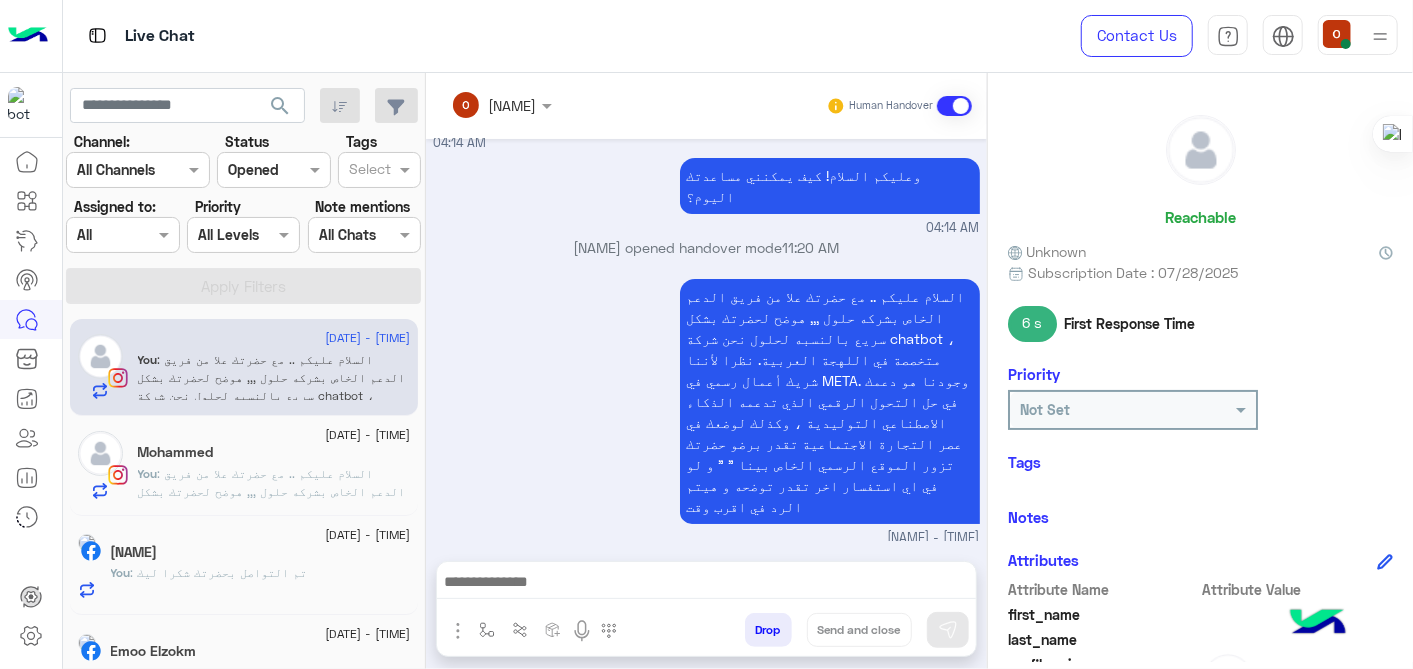 click at bounding box center [1358, 35] 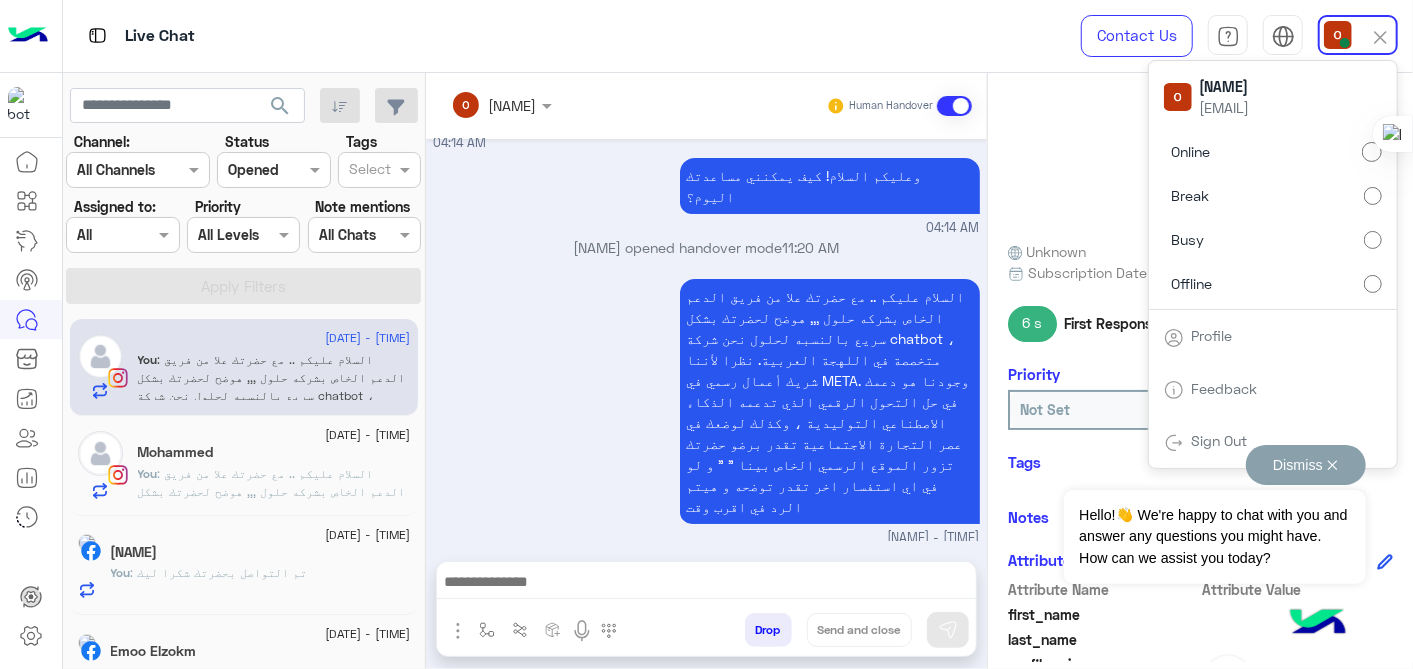 click on "Dismiss ✕" at bounding box center [1306, 465] 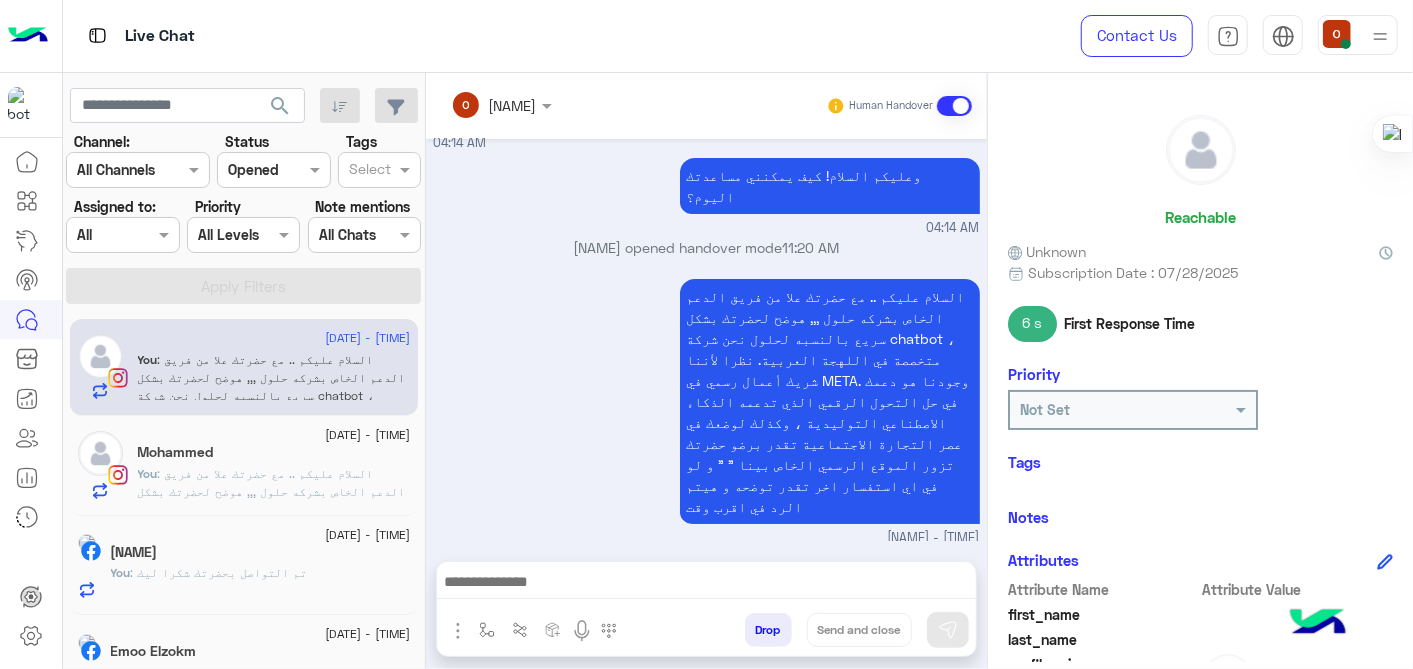 click at bounding box center (1358, 35) 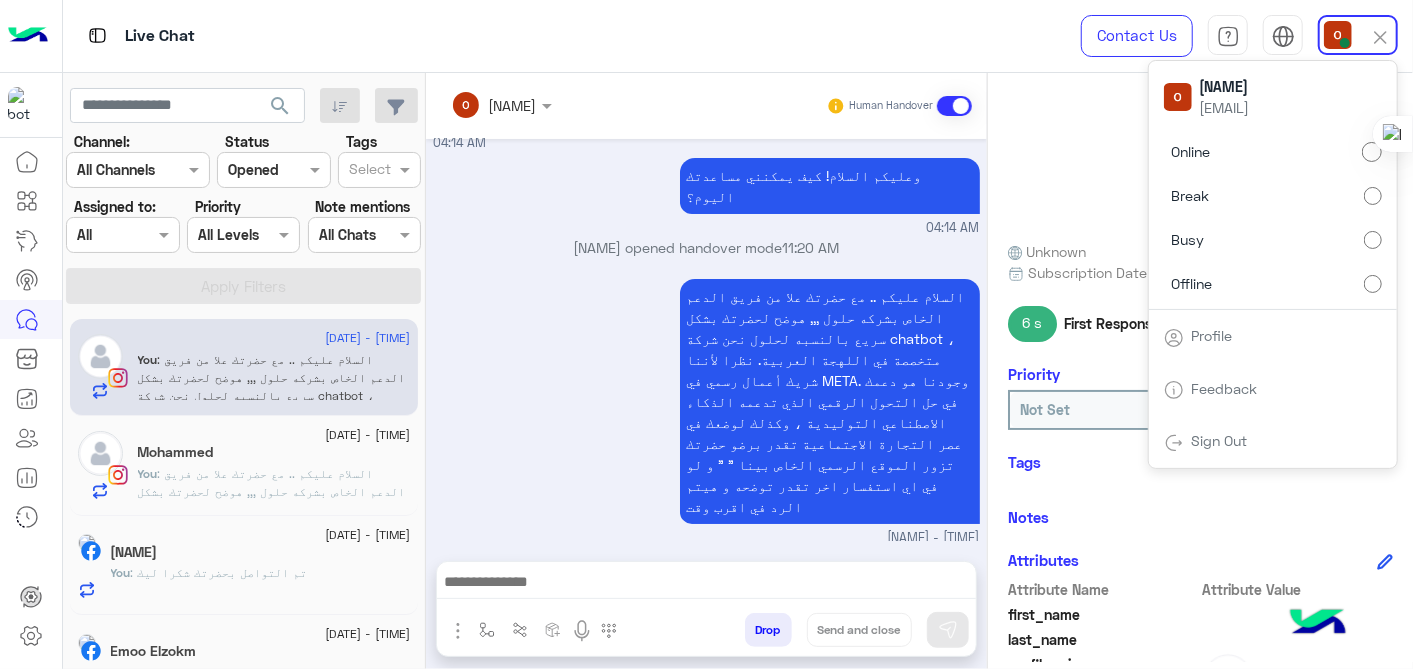 click on "Sign Out" at bounding box center (1273, 441) 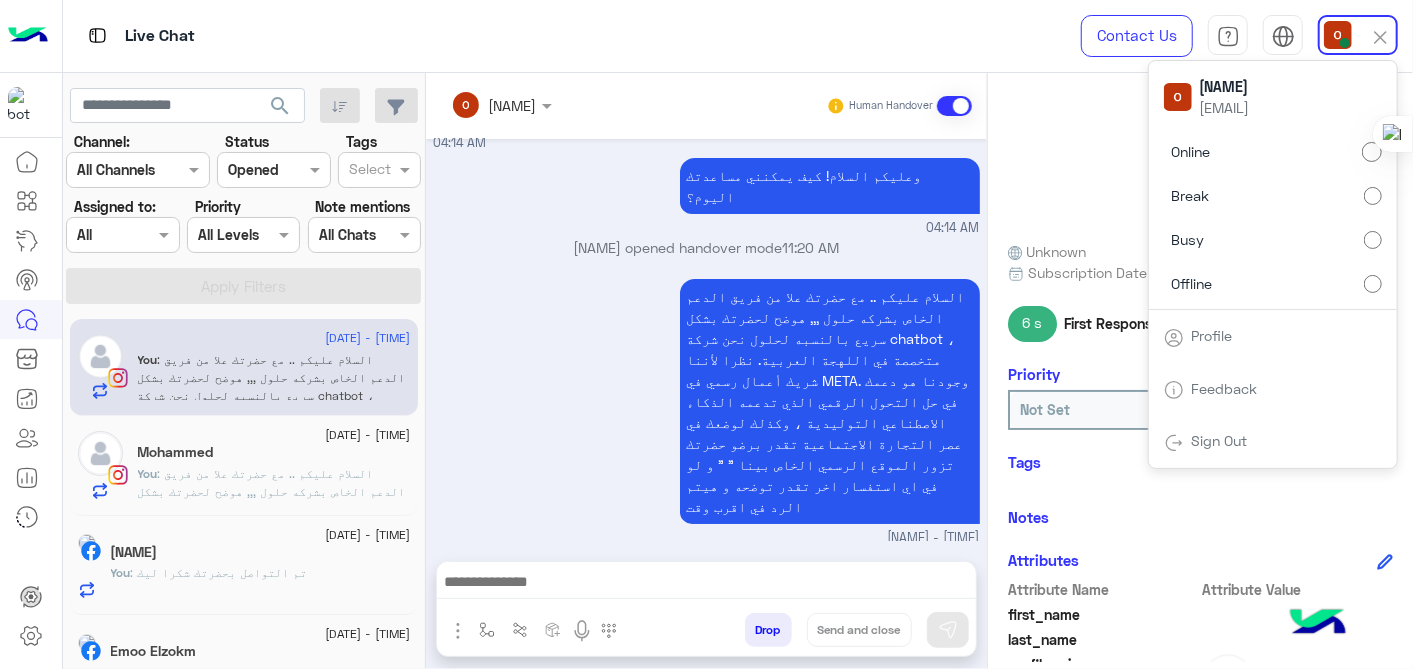click on "Sign Out" at bounding box center [1220, 440] 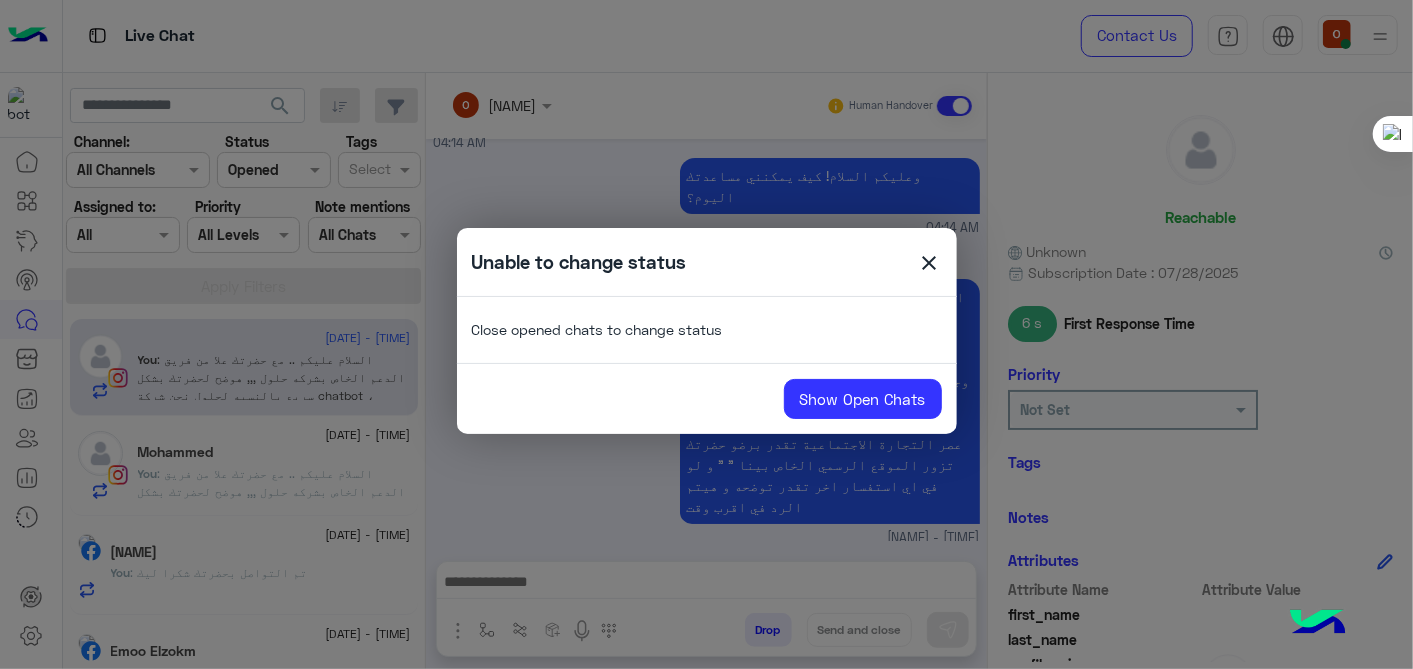 click on "close" 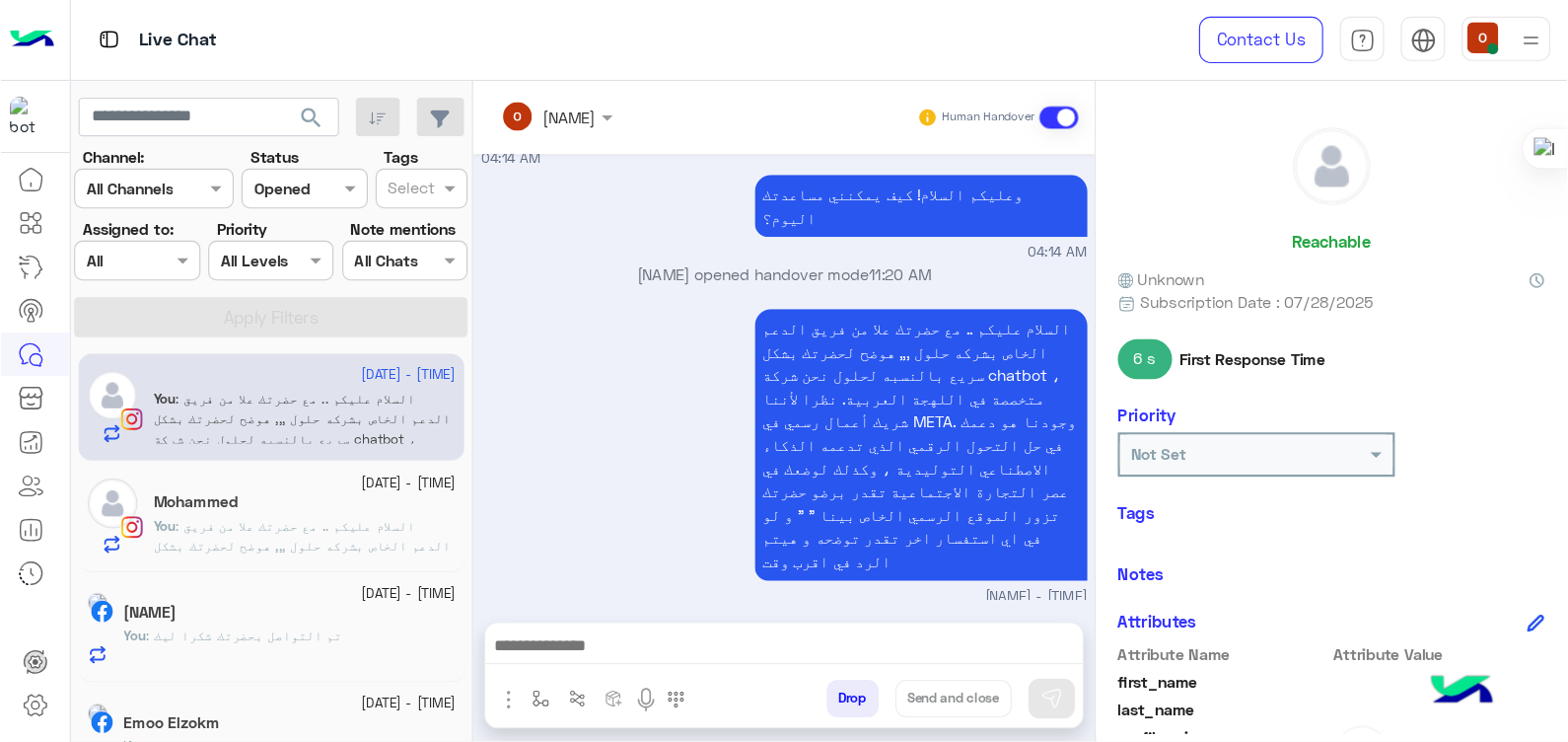 scroll, scrollTop: 5, scrollLeft: 0, axis: vertical 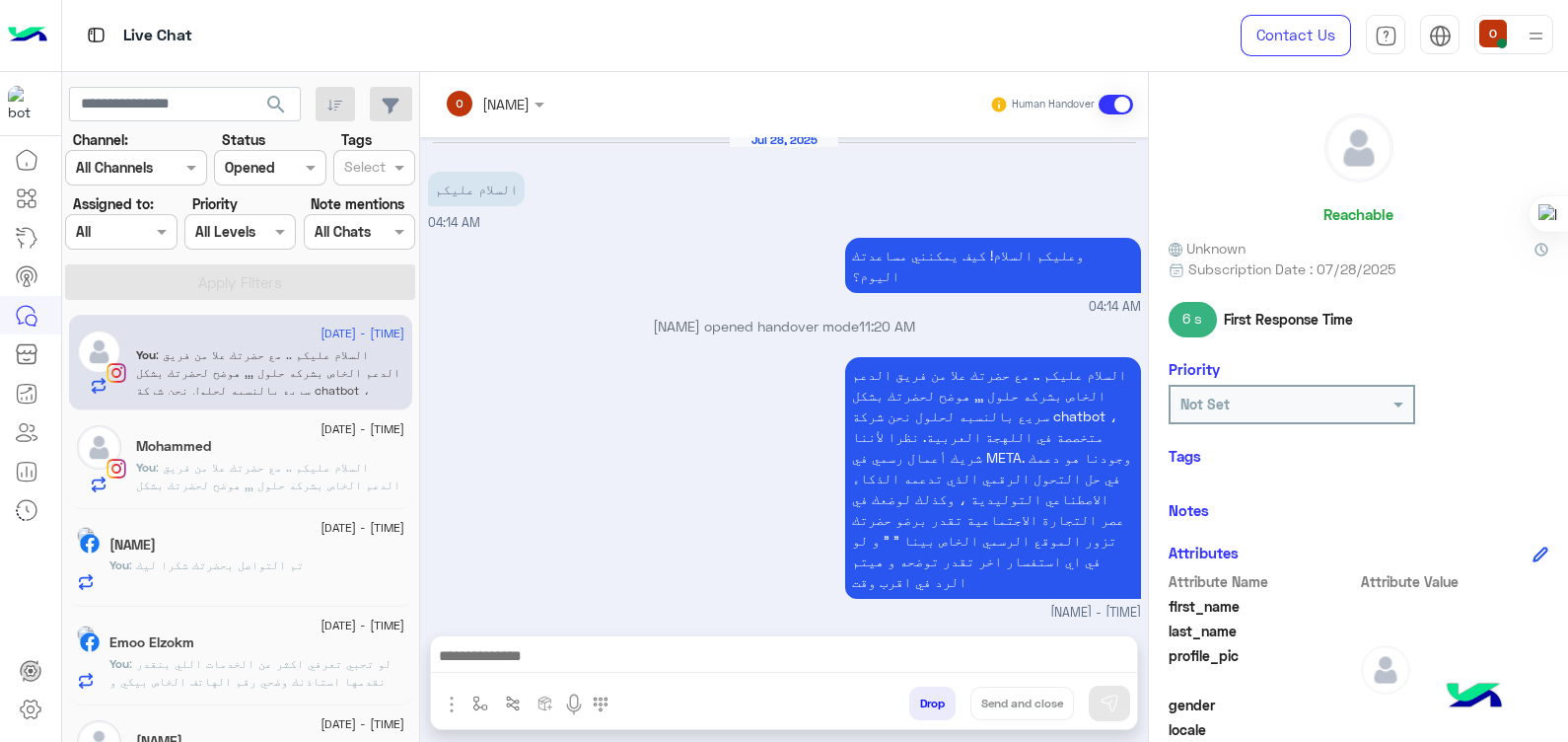 drag, startPoint x: 1311, startPoint y: 2, endPoint x: 962, endPoint y: 155, distance: 381.0643 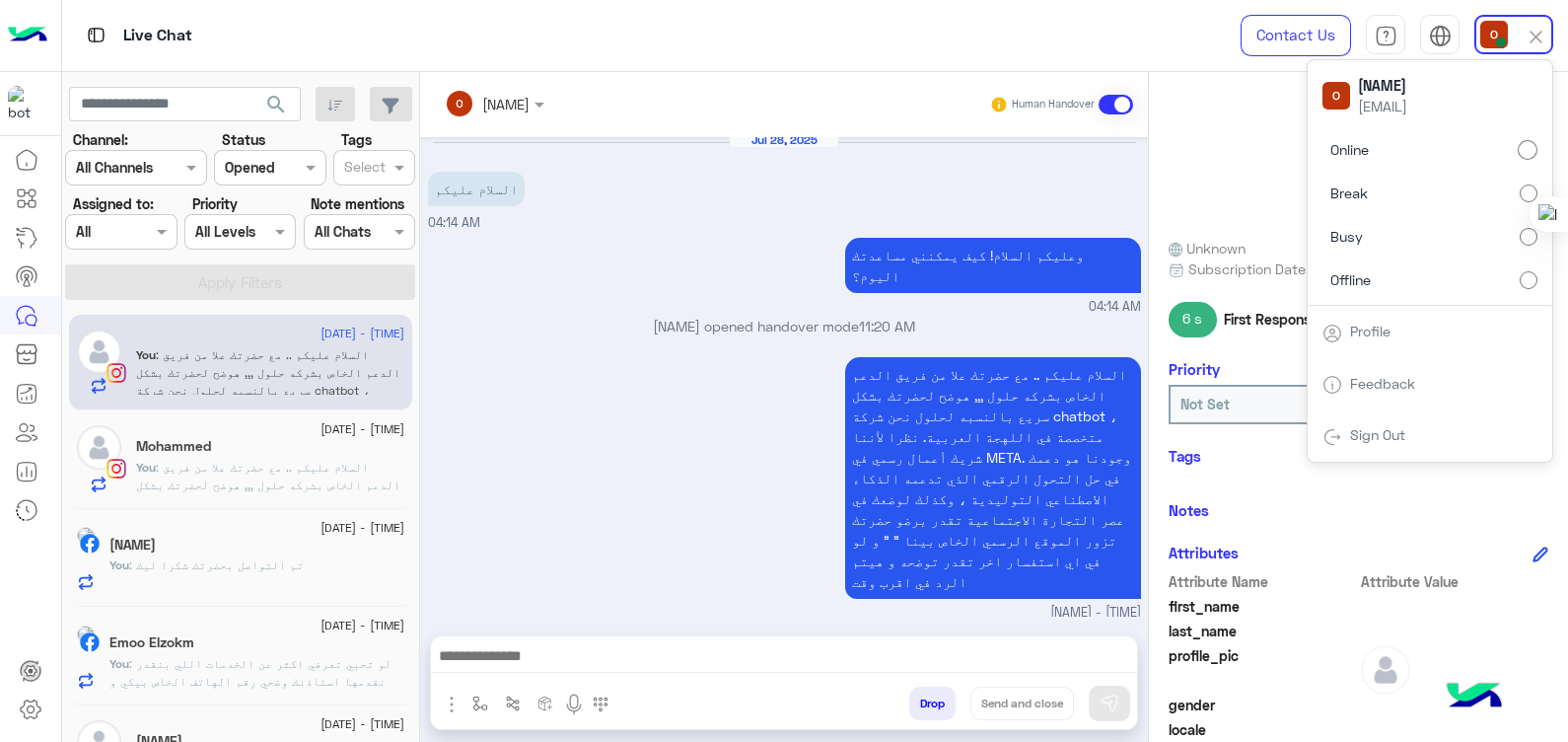 click on "Sign Out" at bounding box center [1378, 434] 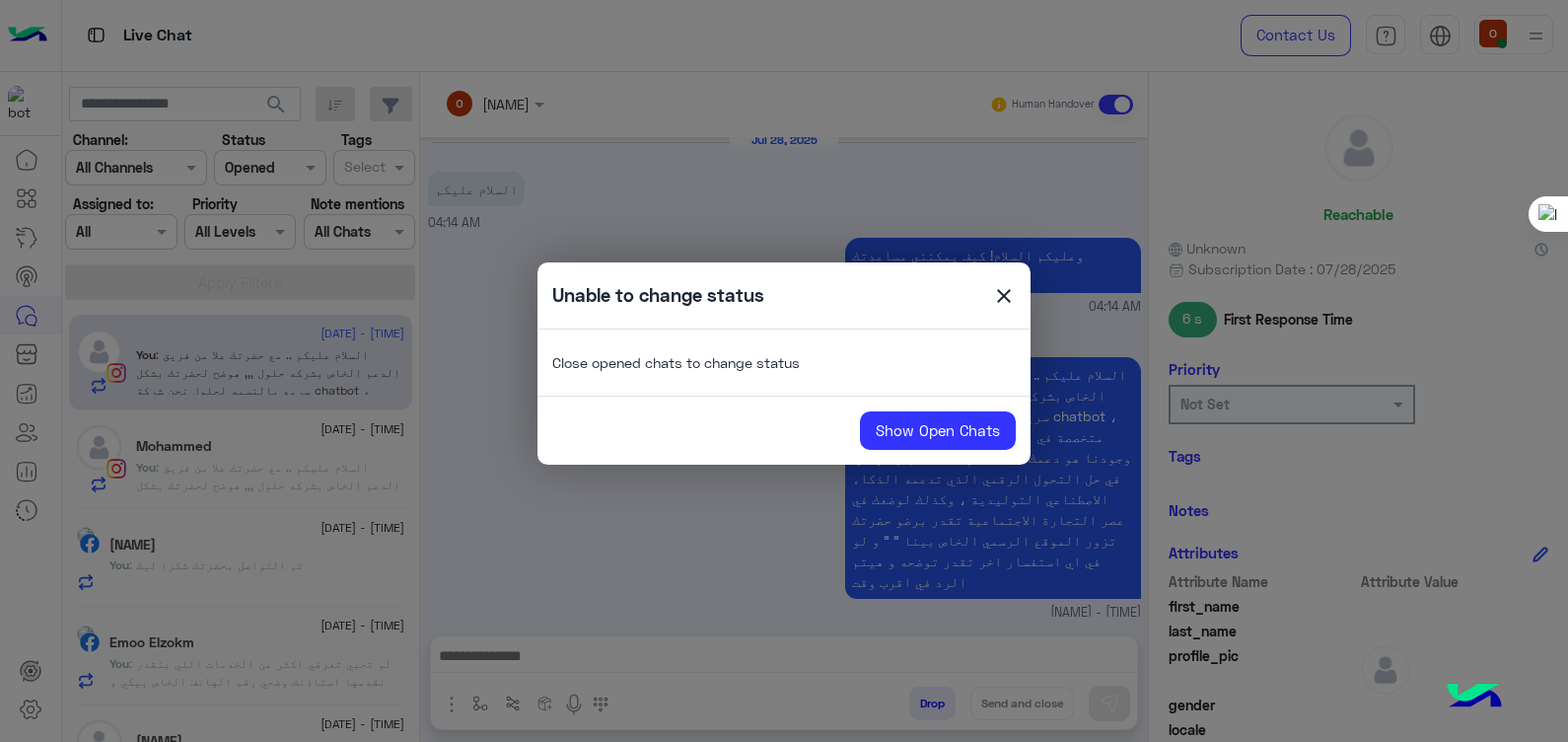 click on "close" 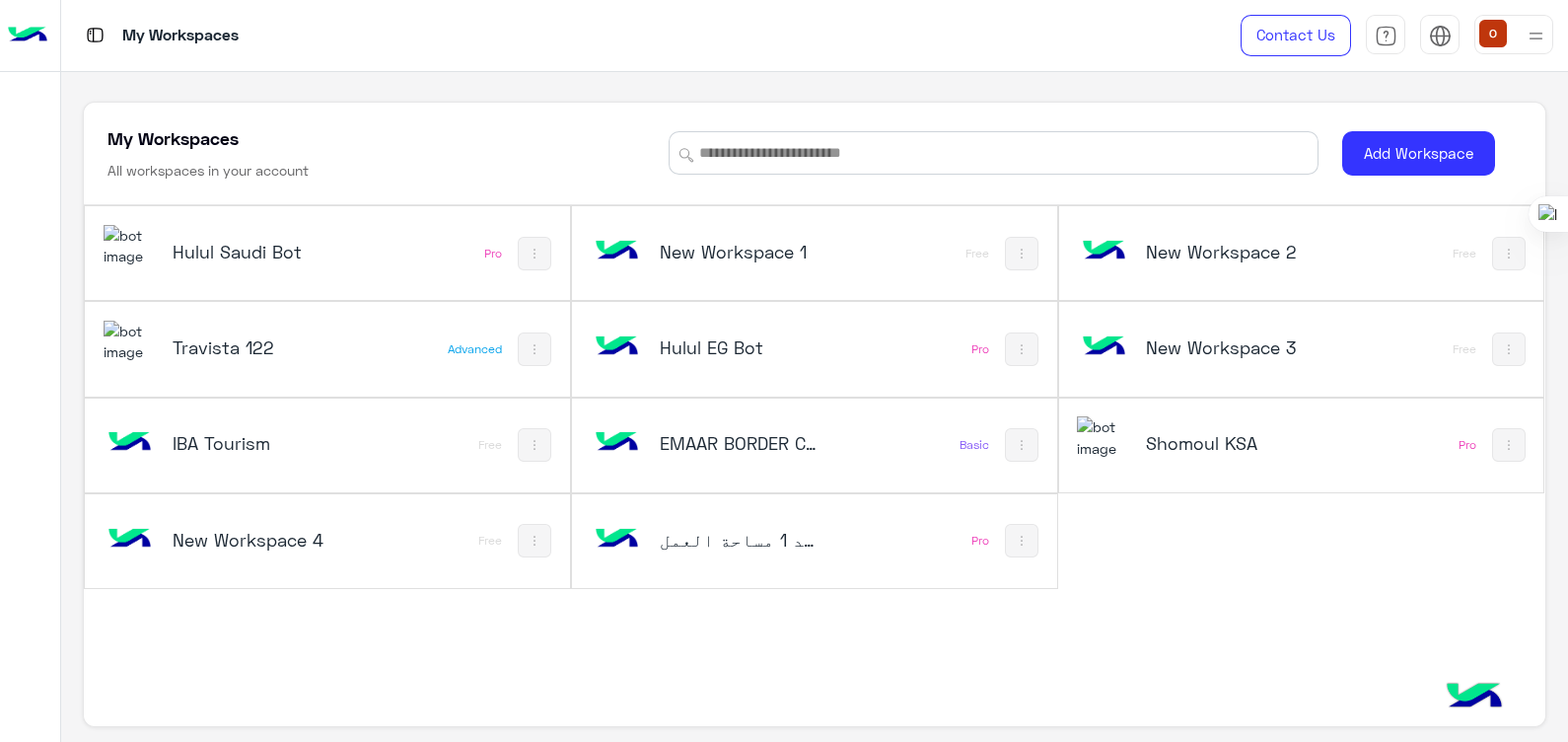 click at bounding box center (1535, 36) 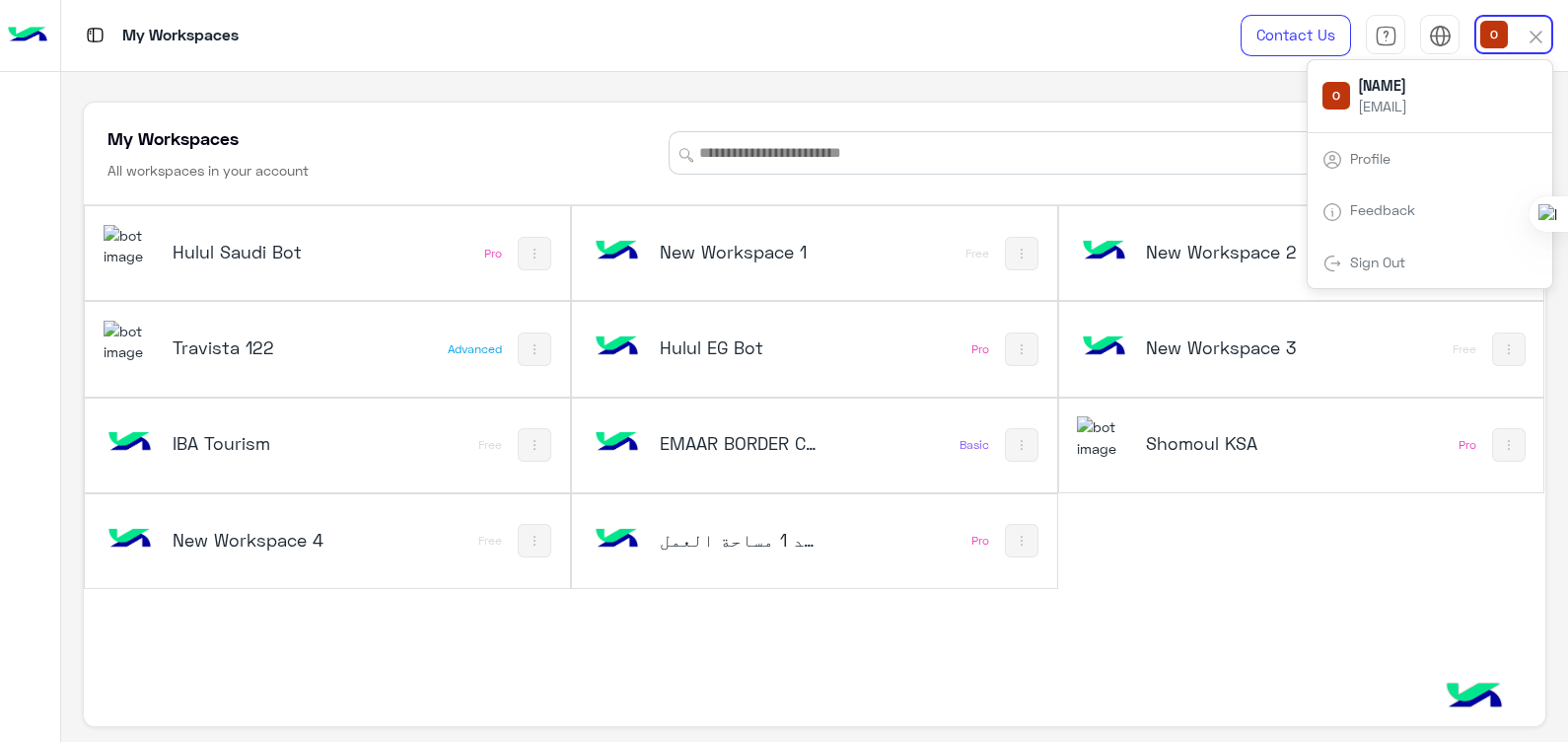 click on "Sign Out" at bounding box center (1377, 261) 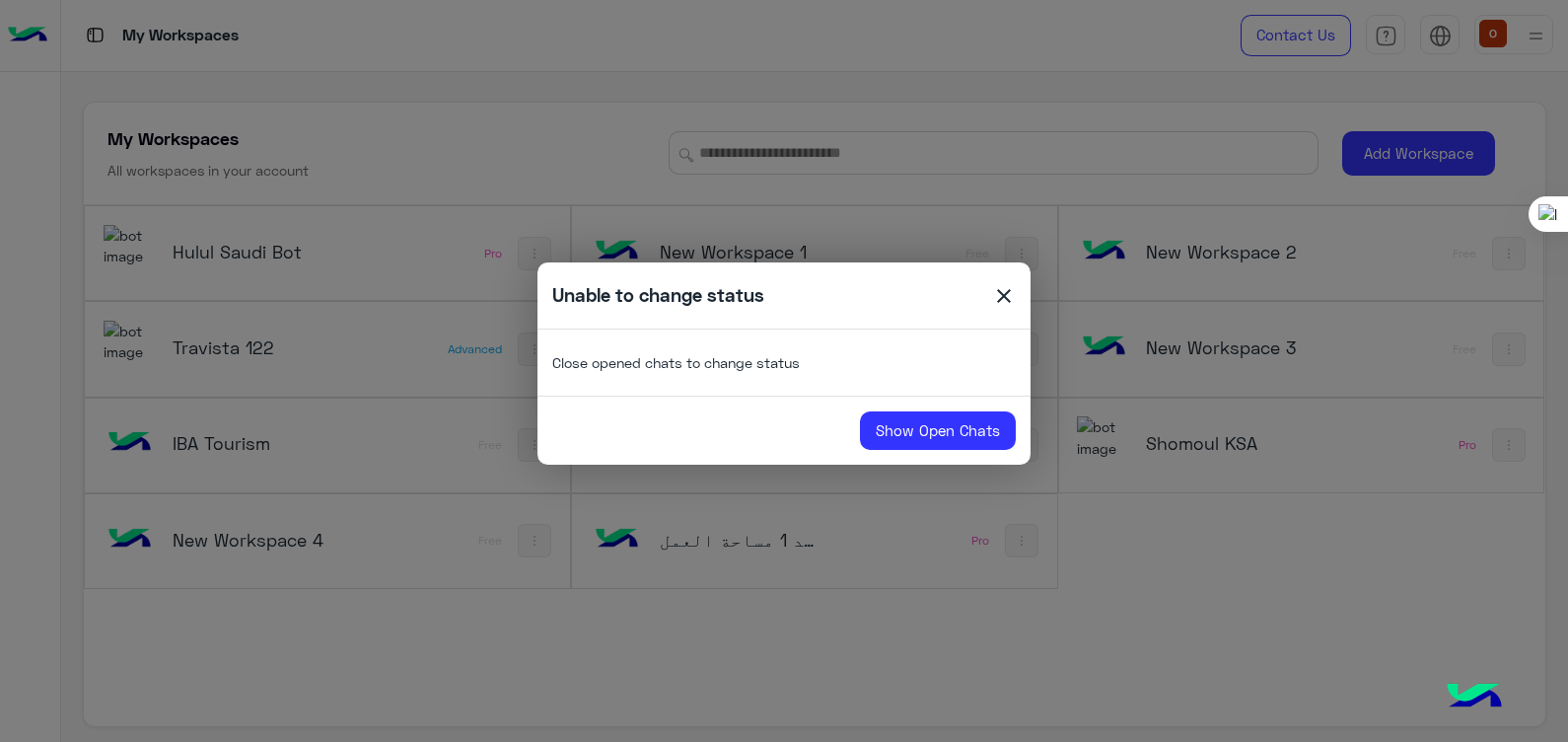 click on "close" 